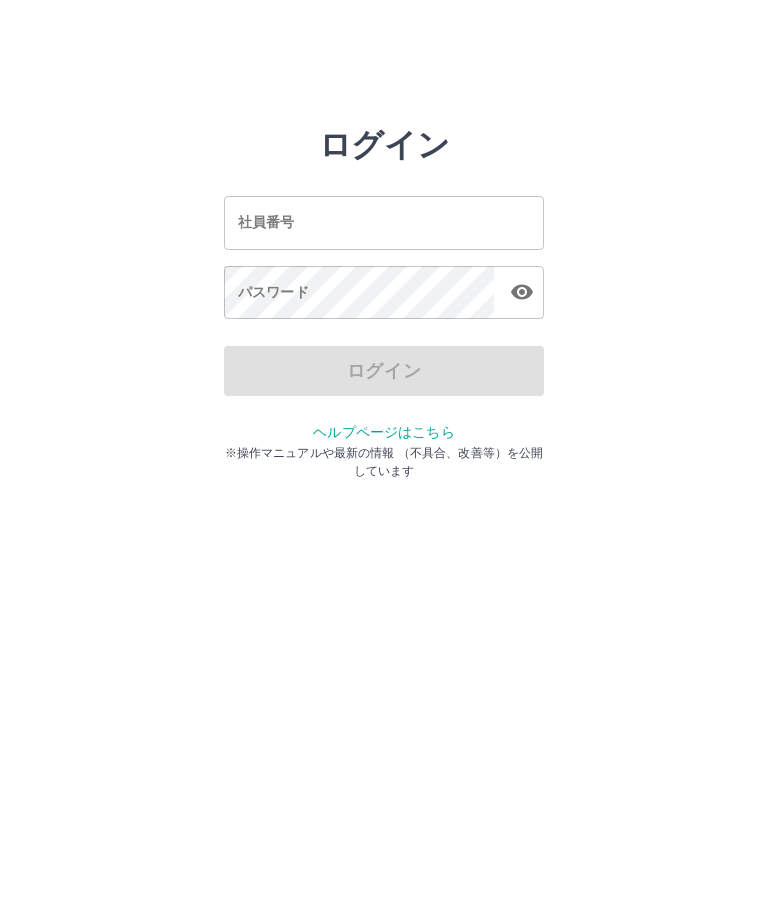 scroll, scrollTop: 0, scrollLeft: 0, axis: both 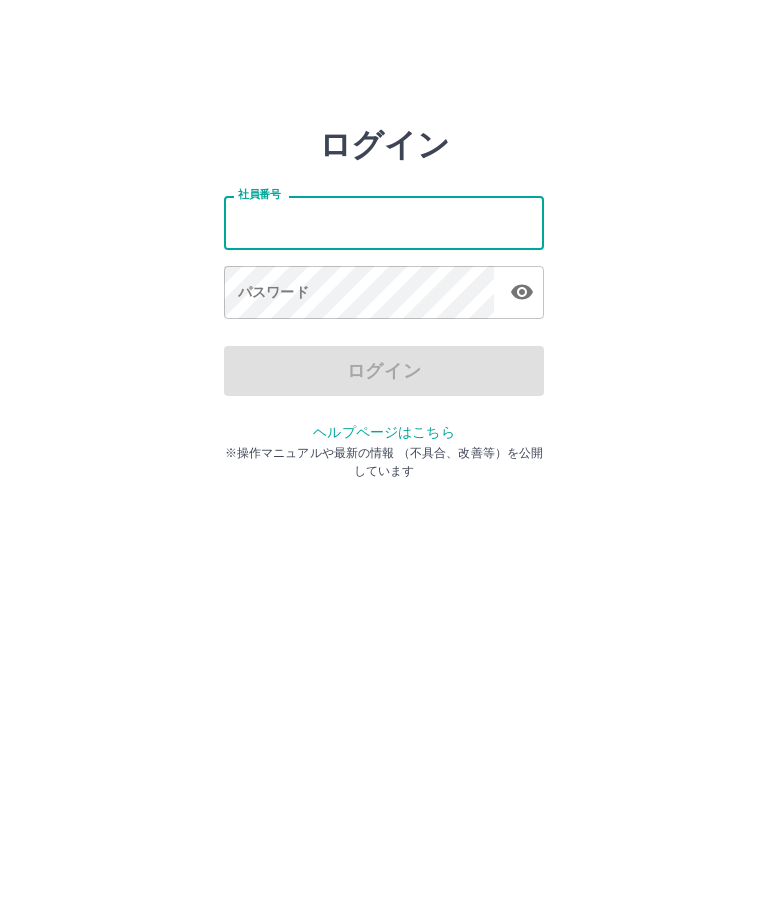 click on "ログイン 社員番号 社員番号 パスワード パスワード ログイン ヘルプページはこちら ※操作マニュアルや最新の情報 （不具合、改善等）を公開しています" at bounding box center [384, 223] 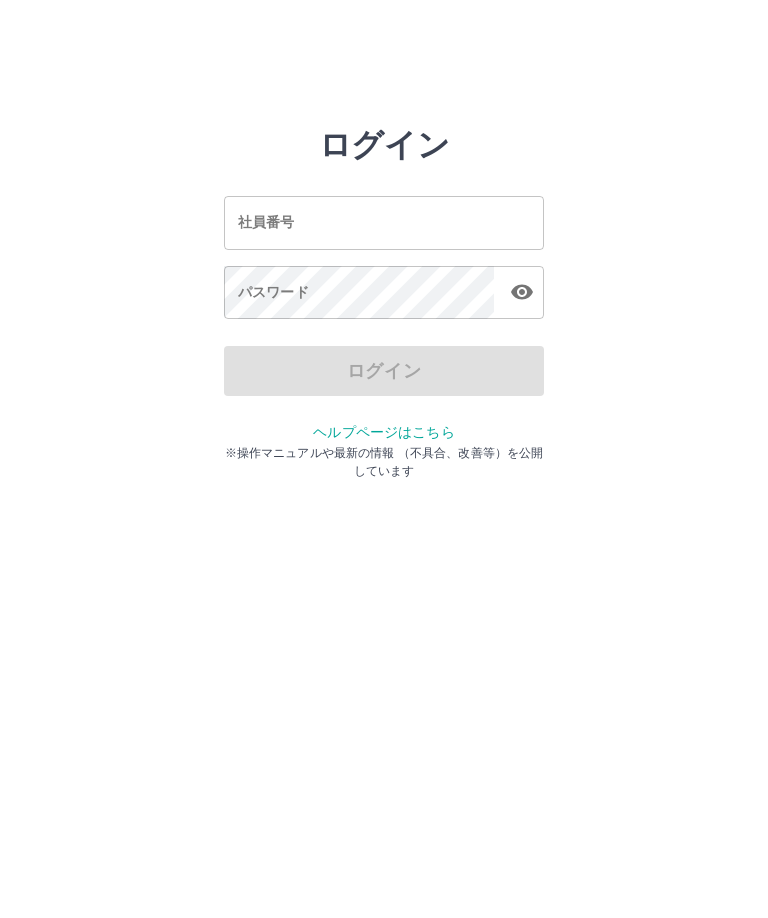 click on "社員番号" at bounding box center [384, 222] 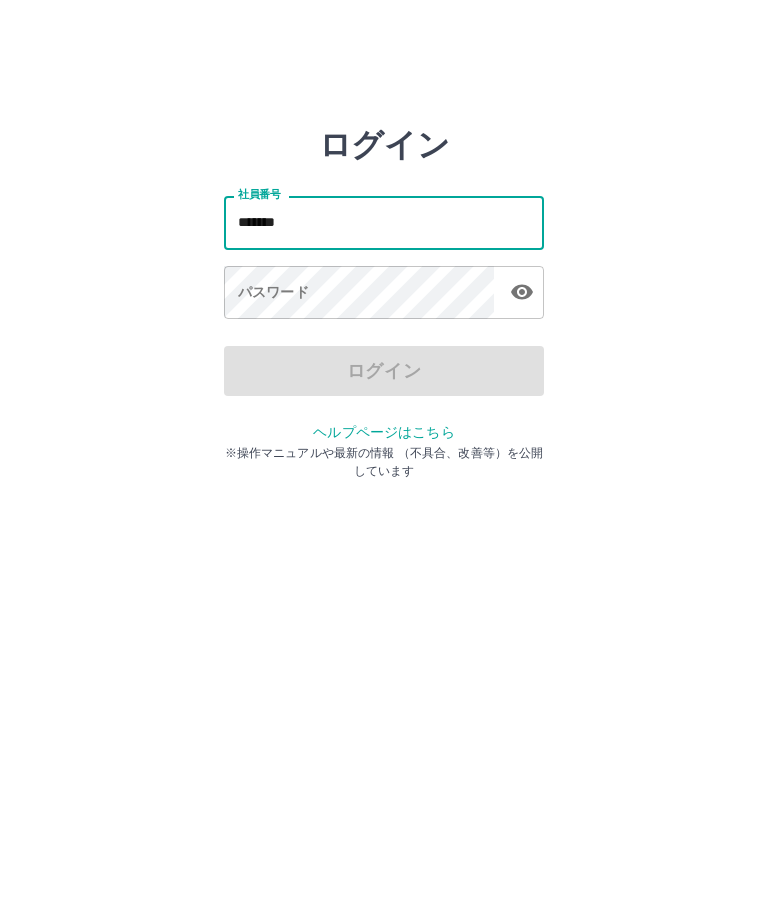 type on "*******" 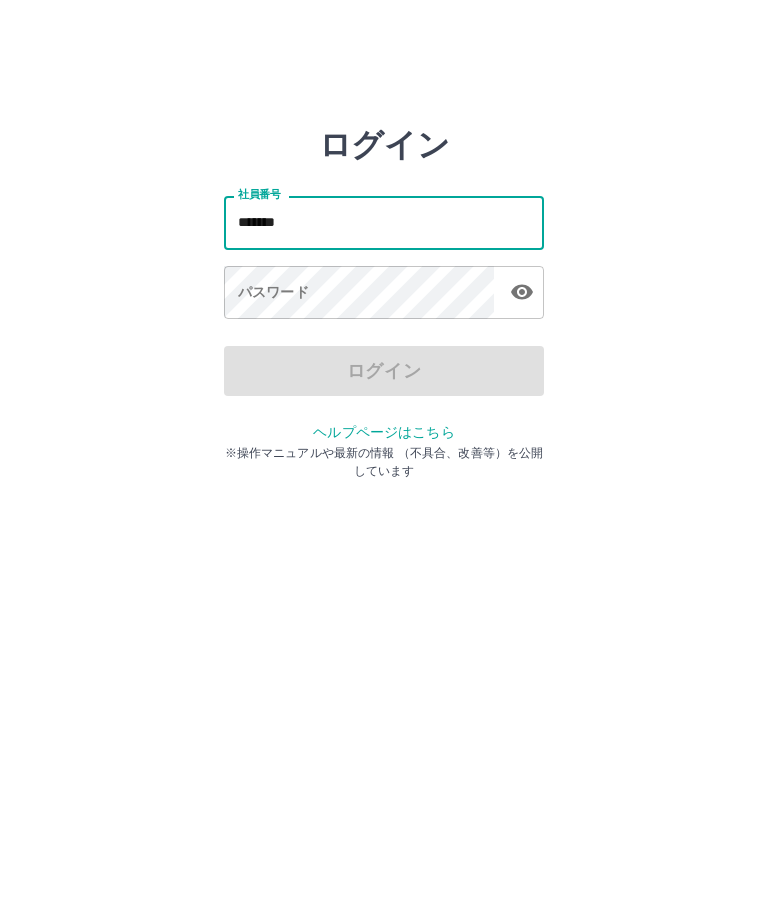 click on "パスワード パスワード" at bounding box center [384, 294] 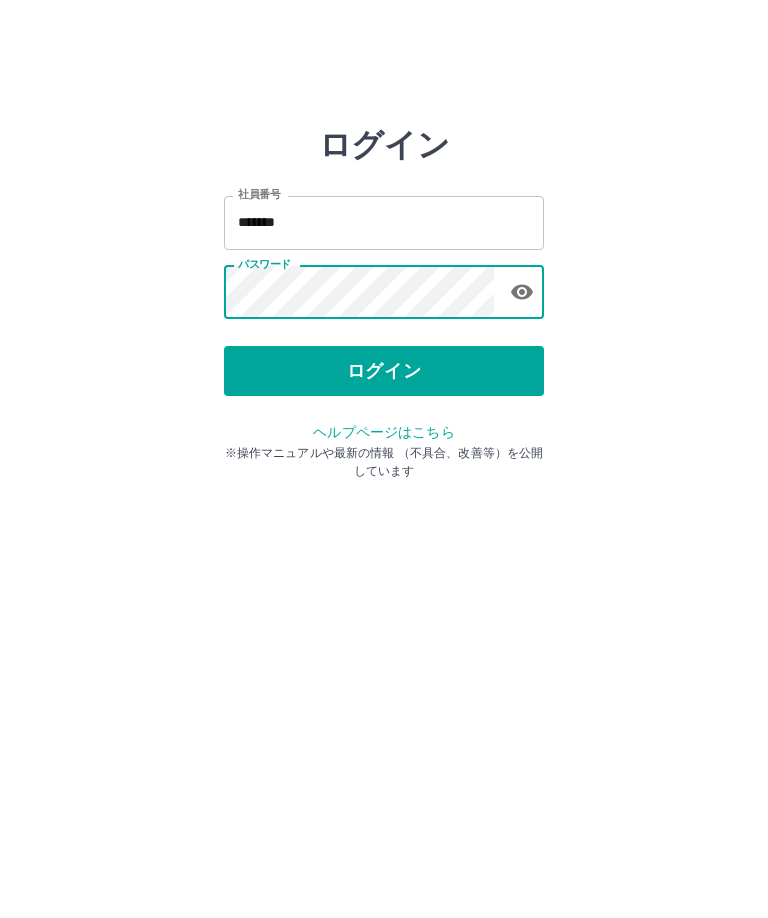 click on "ログイン" at bounding box center [384, 371] 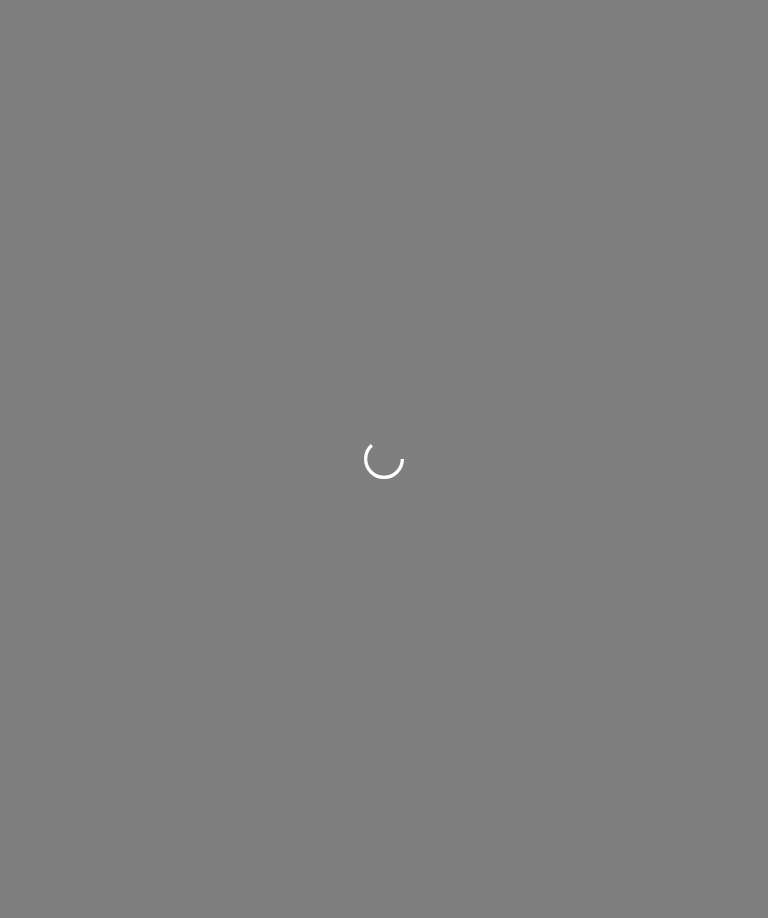 scroll, scrollTop: 0, scrollLeft: 0, axis: both 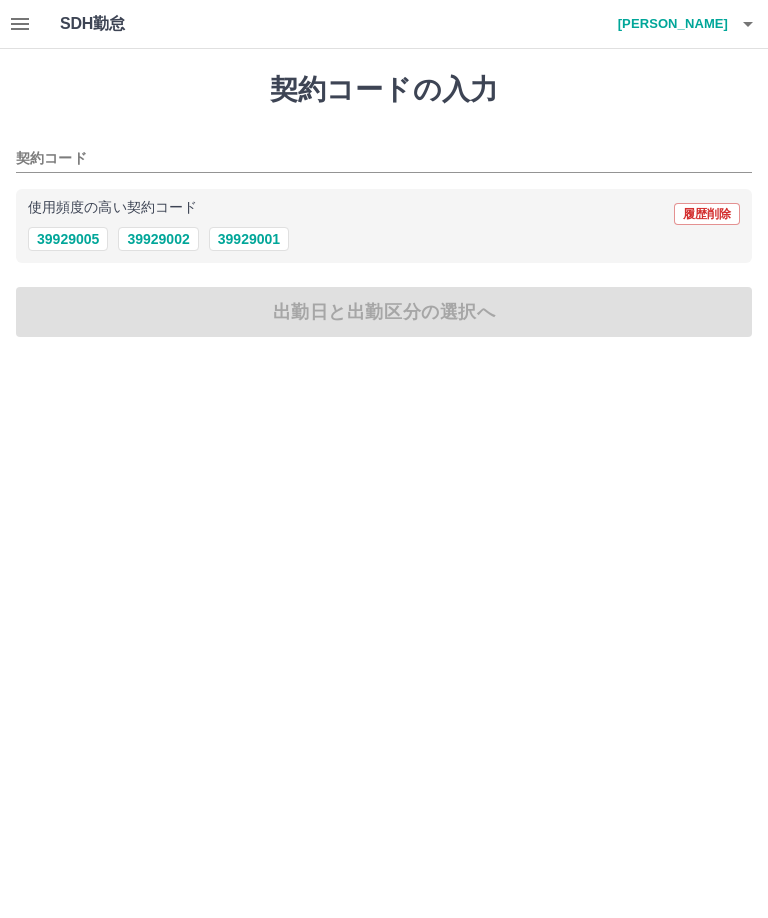 click on "39929005" at bounding box center (68, 239) 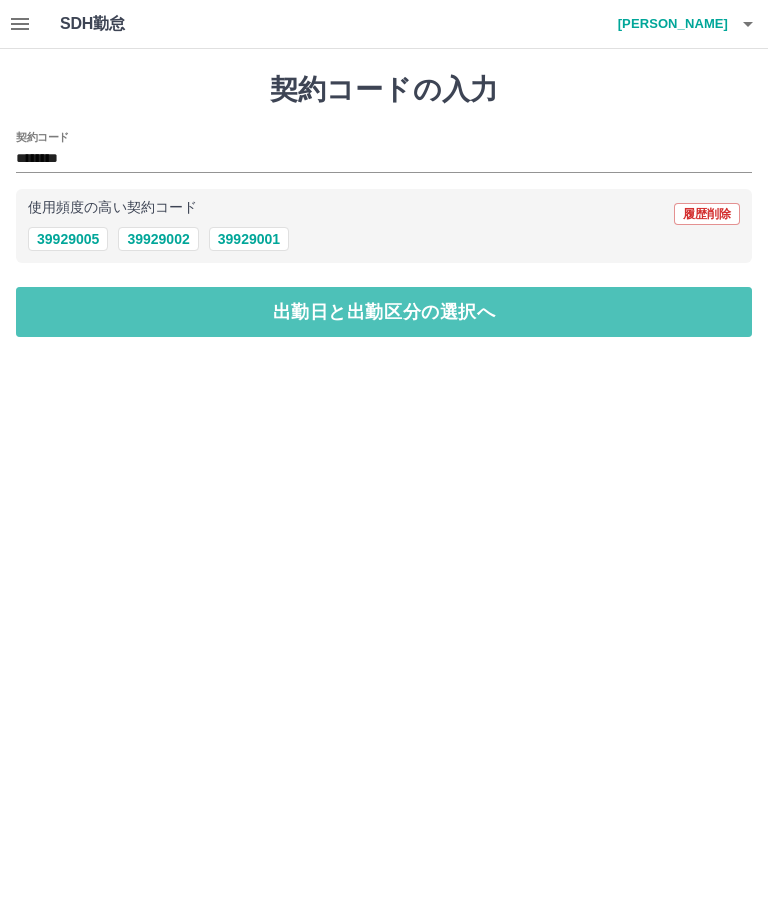 click on "出勤日と出勤区分の選択へ" at bounding box center [384, 312] 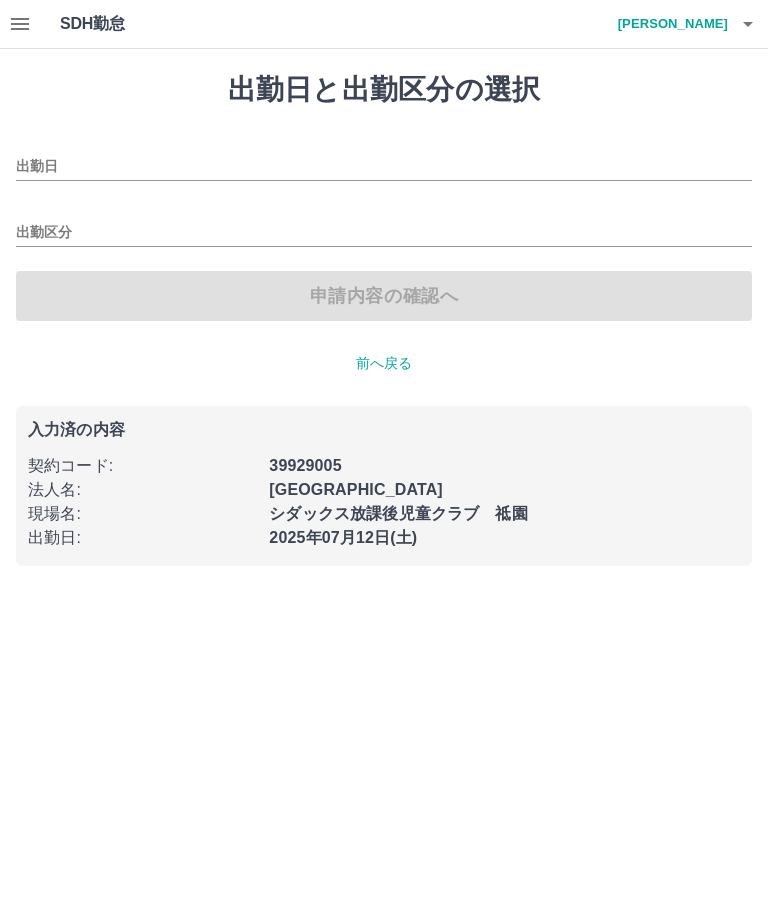 type on "**********" 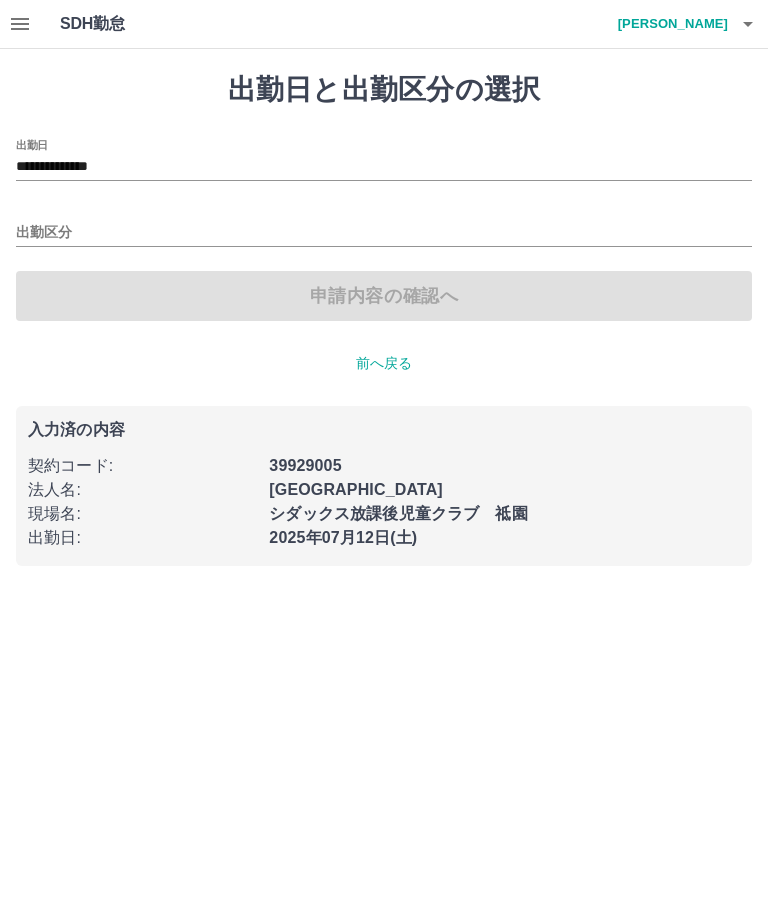 click on "出勤区分" at bounding box center [384, 233] 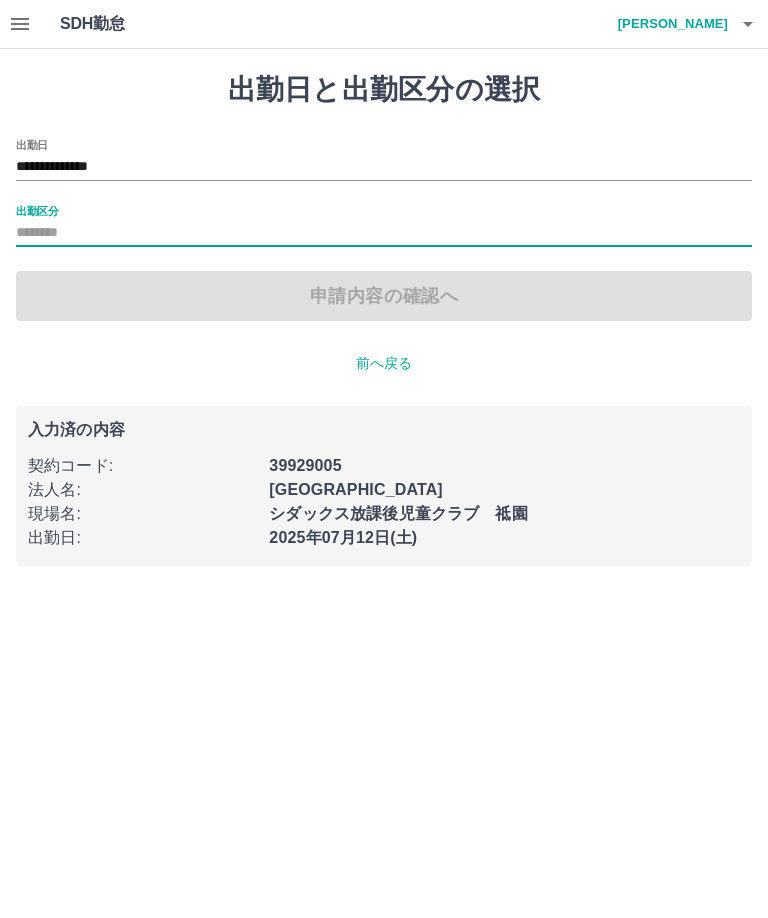 click on "出勤区分" at bounding box center (37, 210) 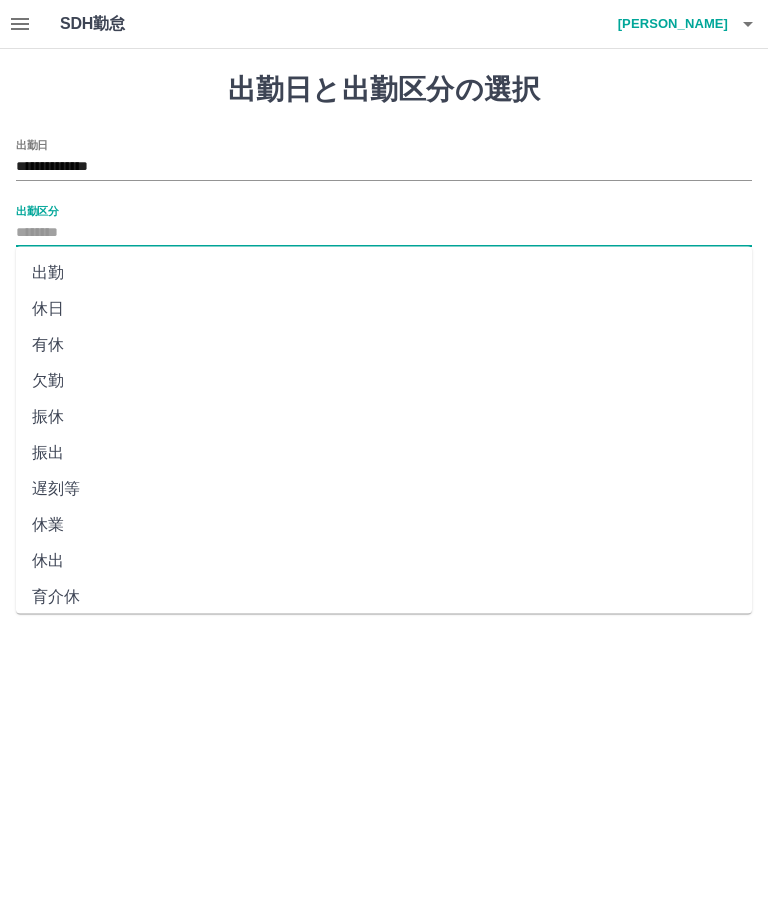 click on "出勤" at bounding box center (384, 273) 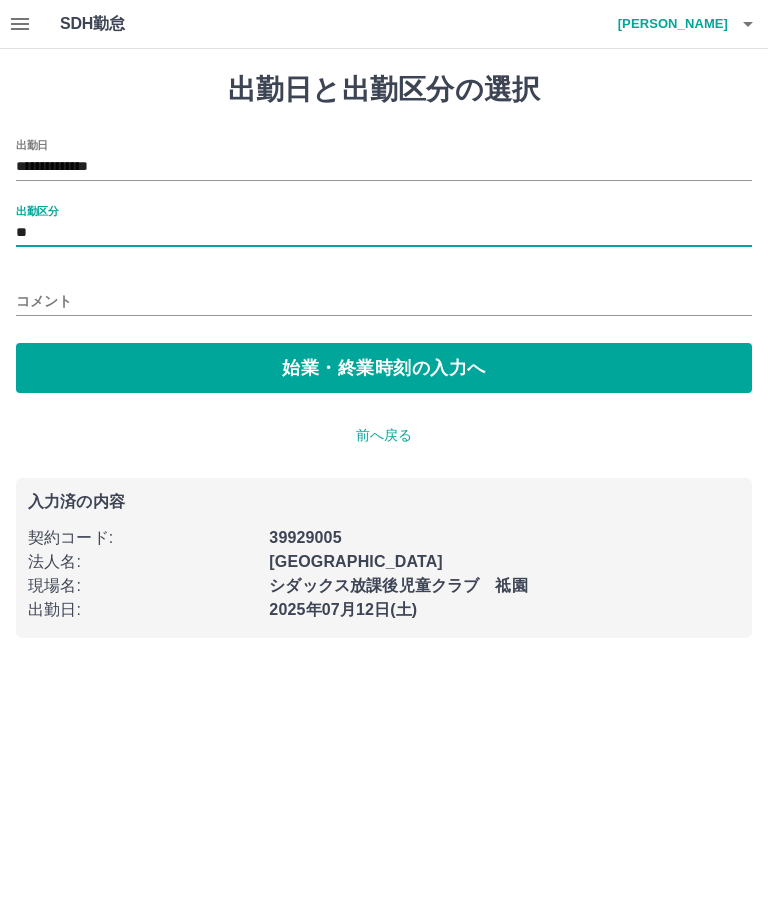 click on "始業・終業時刻の入力へ" at bounding box center (384, 368) 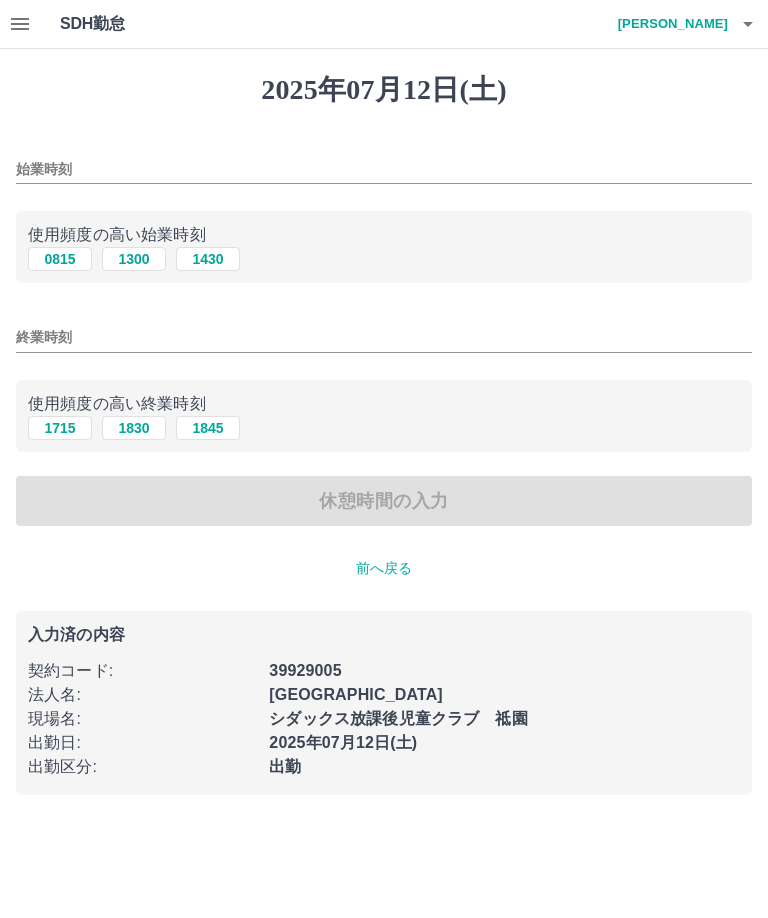 click on "SDH勤怠 [PERSON_NAME] [DATE] 始業時刻 使用頻度の高い始業時刻 0815 [DATE] [DATE] 終業時刻 使用頻度の高い終業時刻 [DATE] [DATE] [DATE] 休憩時間の入力 前へ戻る 入力済の内容 契約コード : 39929005 法人名 : [GEOGRAPHIC_DATA] 現場名 : シダックス放課後児童クラブ　祗園 出勤日 : [DATE] 出勤区分 : 出勤 SDH勤怠" at bounding box center [384, 409] 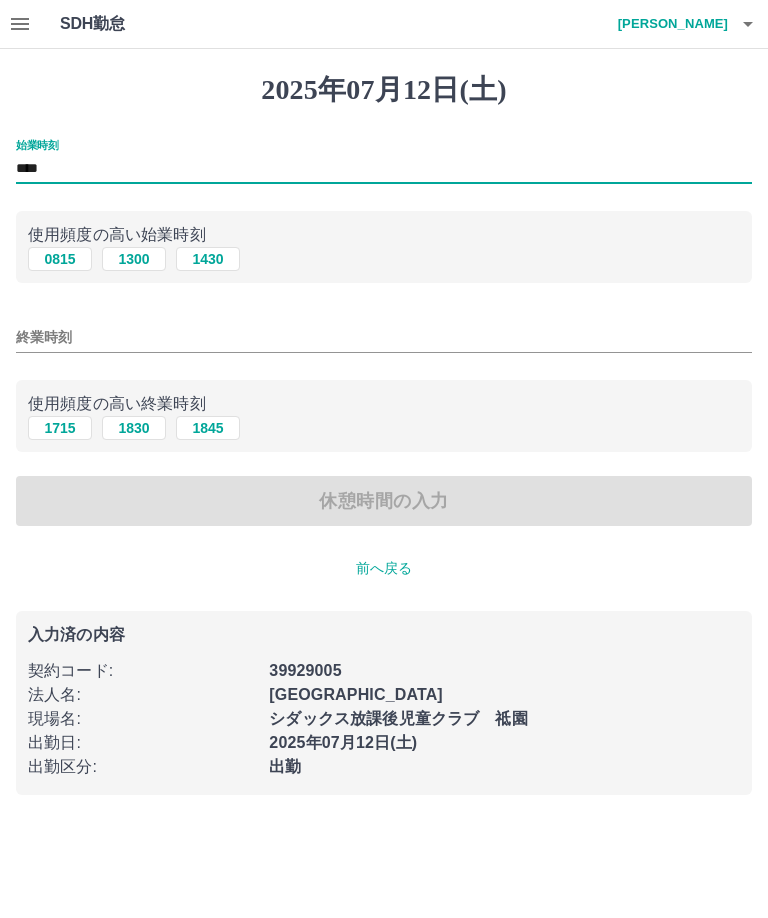 type on "****" 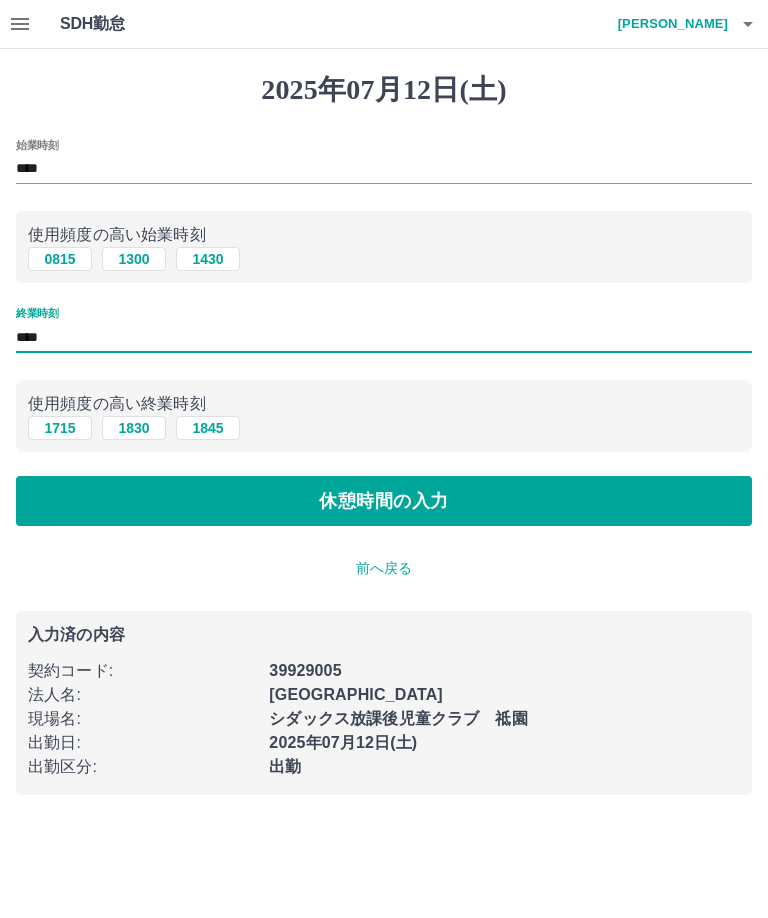 type on "****" 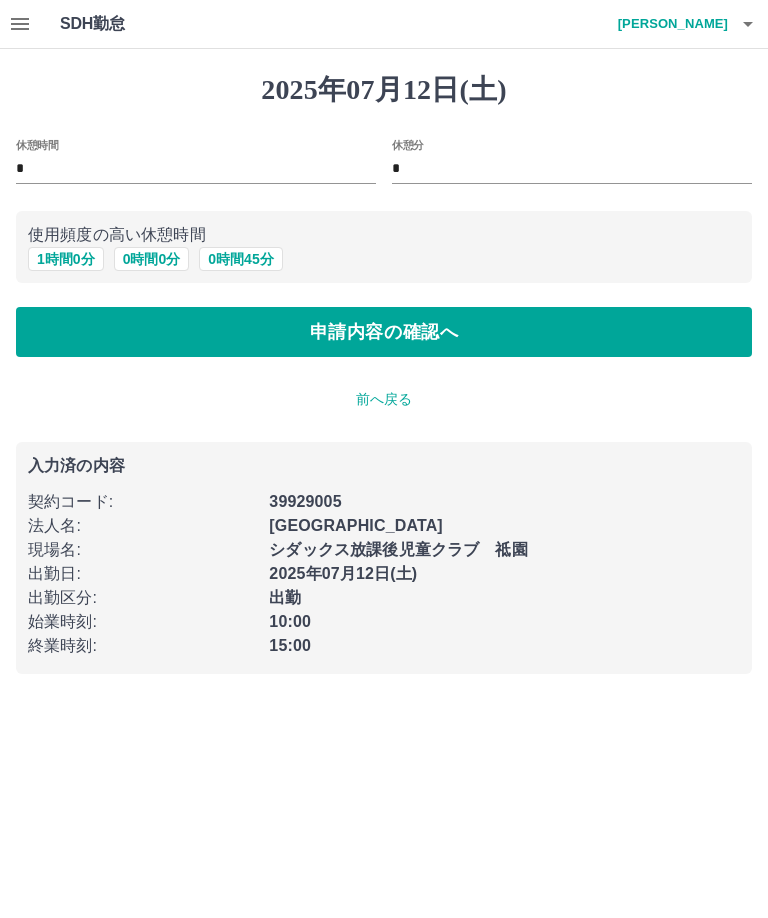 click on "1 時間 0 分" at bounding box center (66, 259) 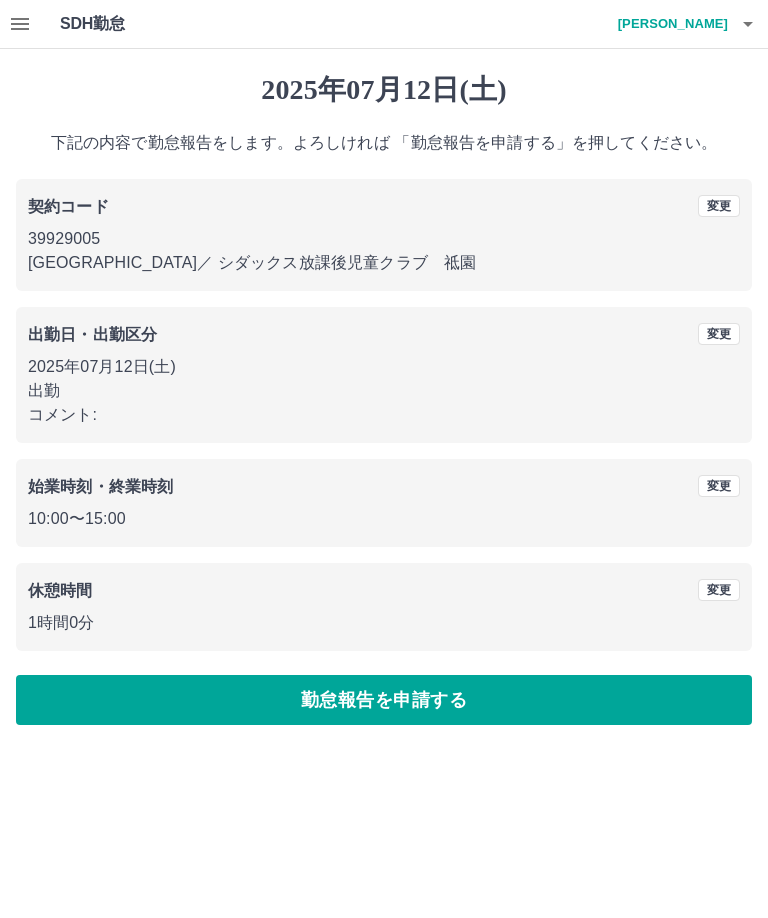 click on "1時間0分" at bounding box center (384, 623) 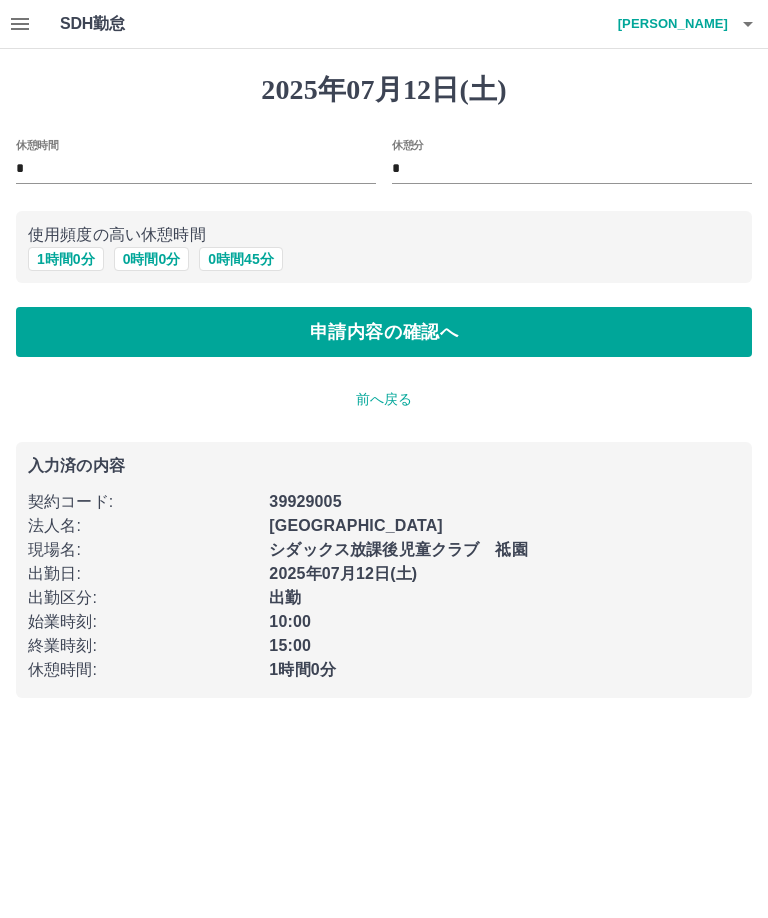 click on "0 時間 0 分" at bounding box center (152, 259) 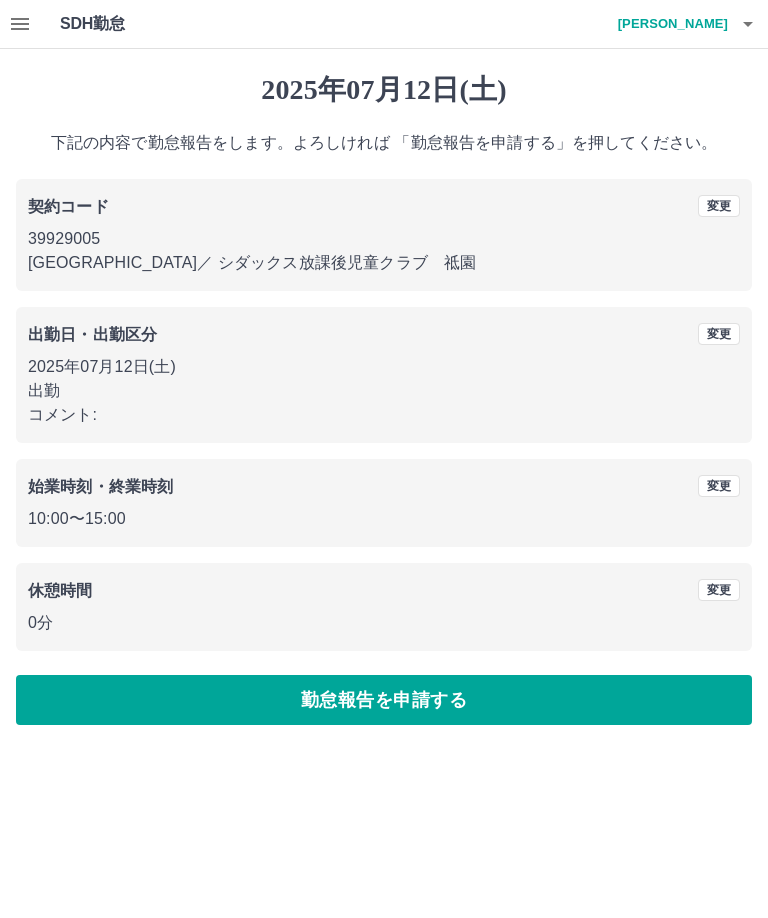 click on "勤怠報告を申請する" at bounding box center (384, 700) 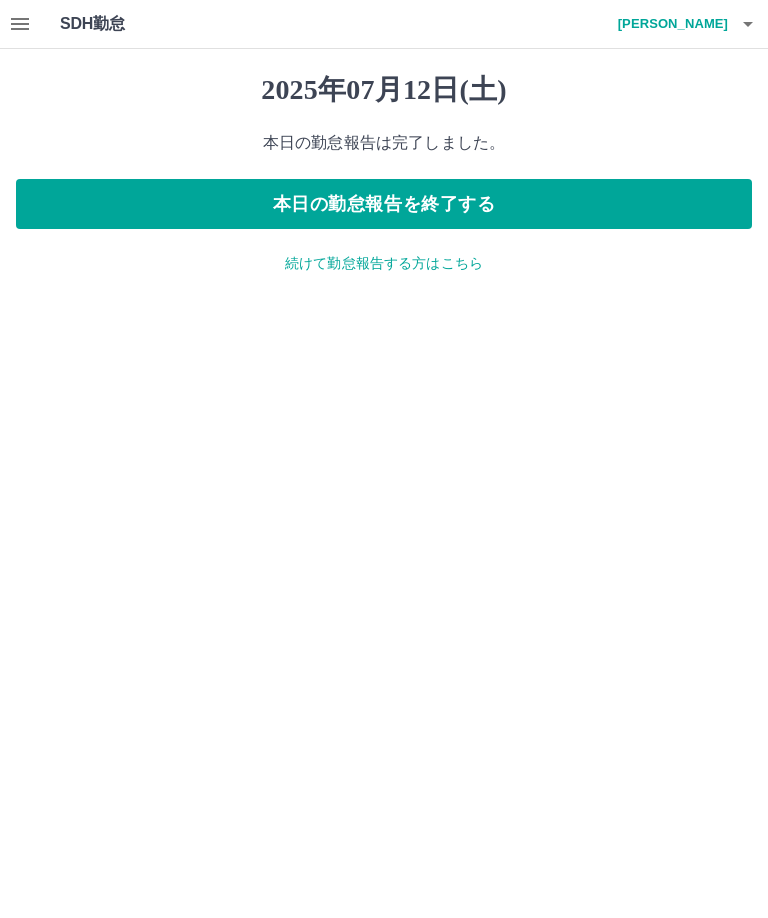 click on "本日の勤怠報告を終了する" at bounding box center [384, 204] 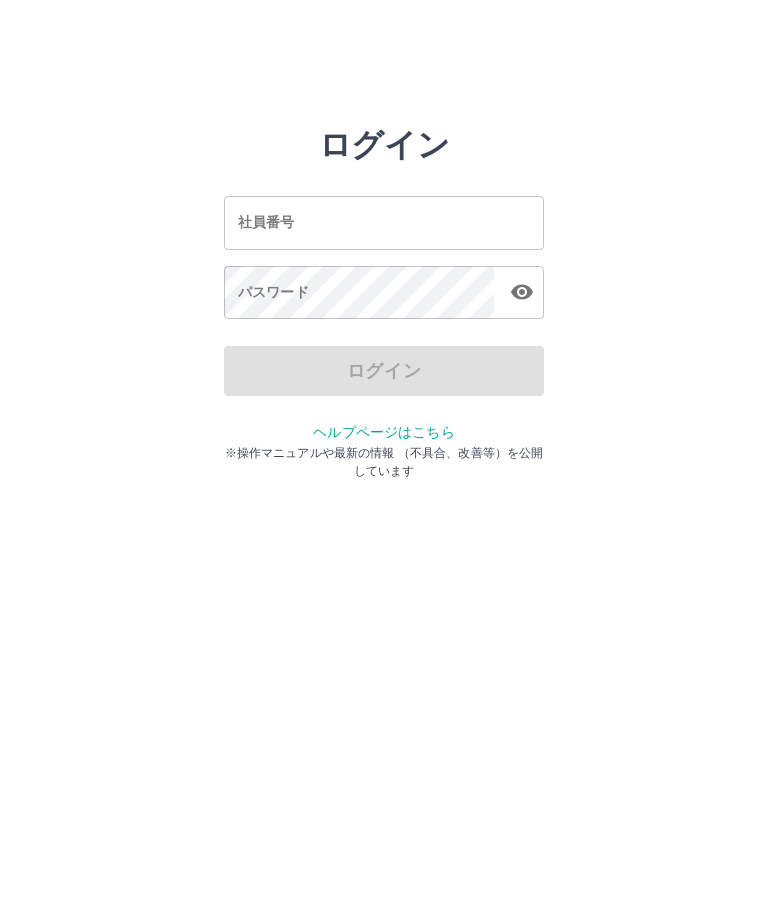 scroll, scrollTop: 0, scrollLeft: 0, axis: both 